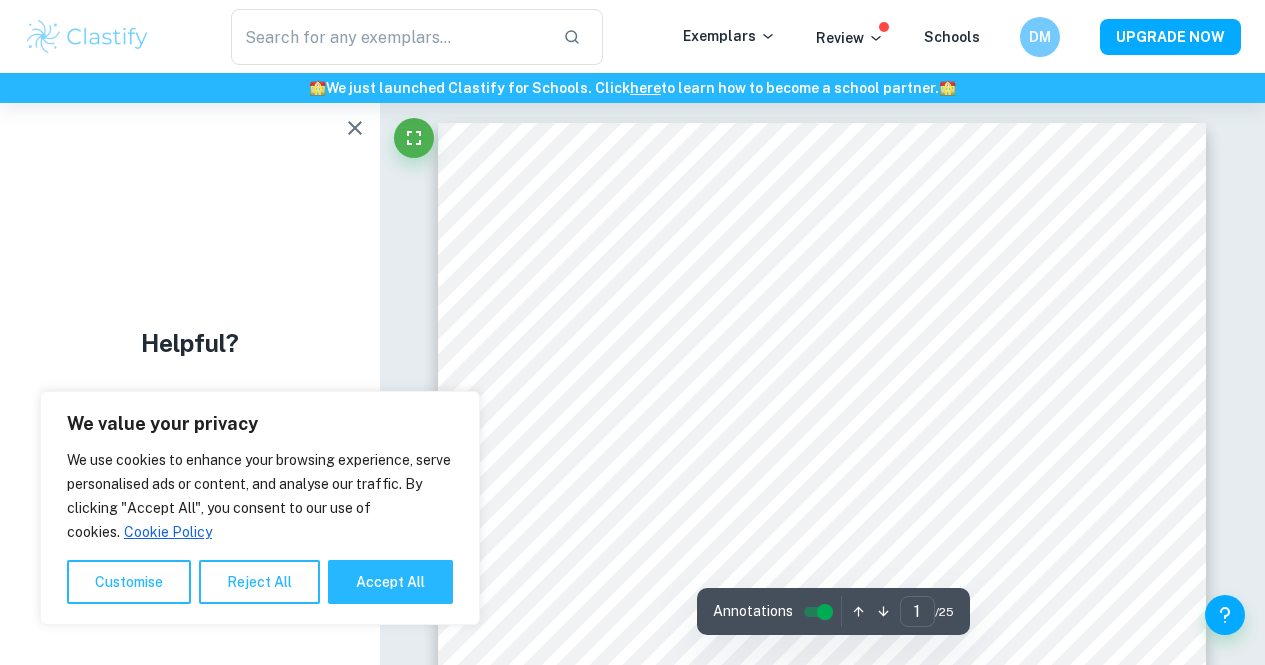 scroll, scrollTop: 0, scrollLeft: 0, axis: both 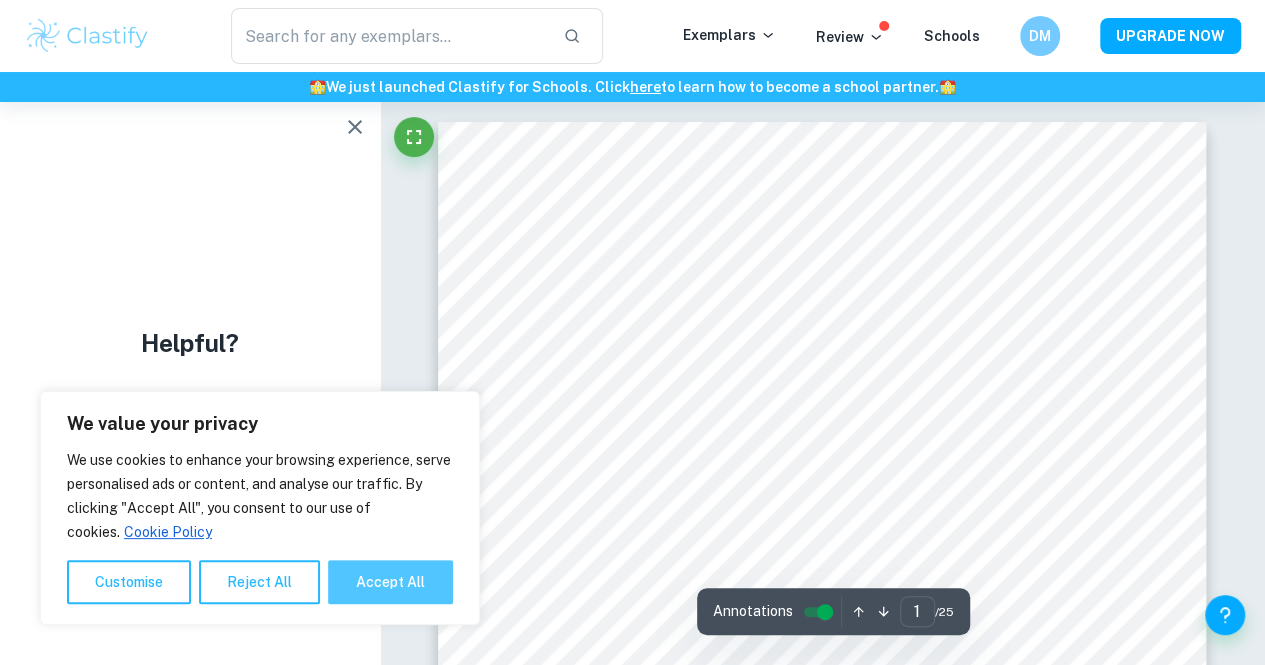 click on "Accept All" at bounding box center (390, 582) 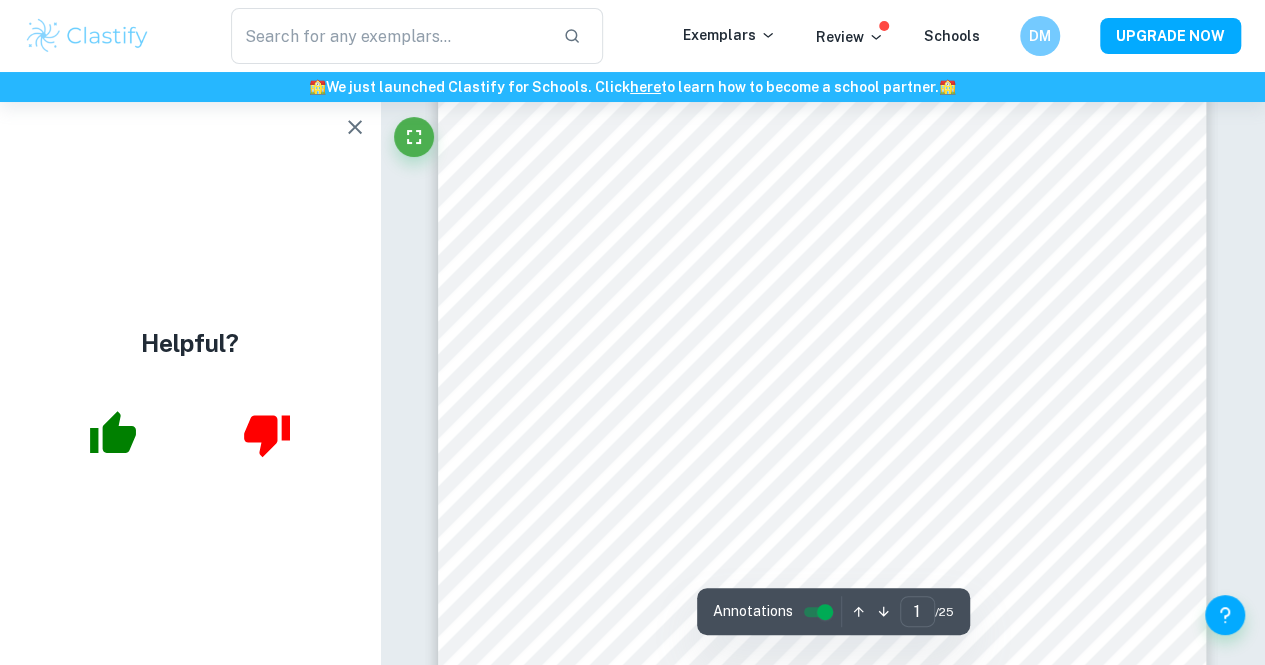 scroll, scrollTop: 414, scrollLeft: 0, axis: vertical 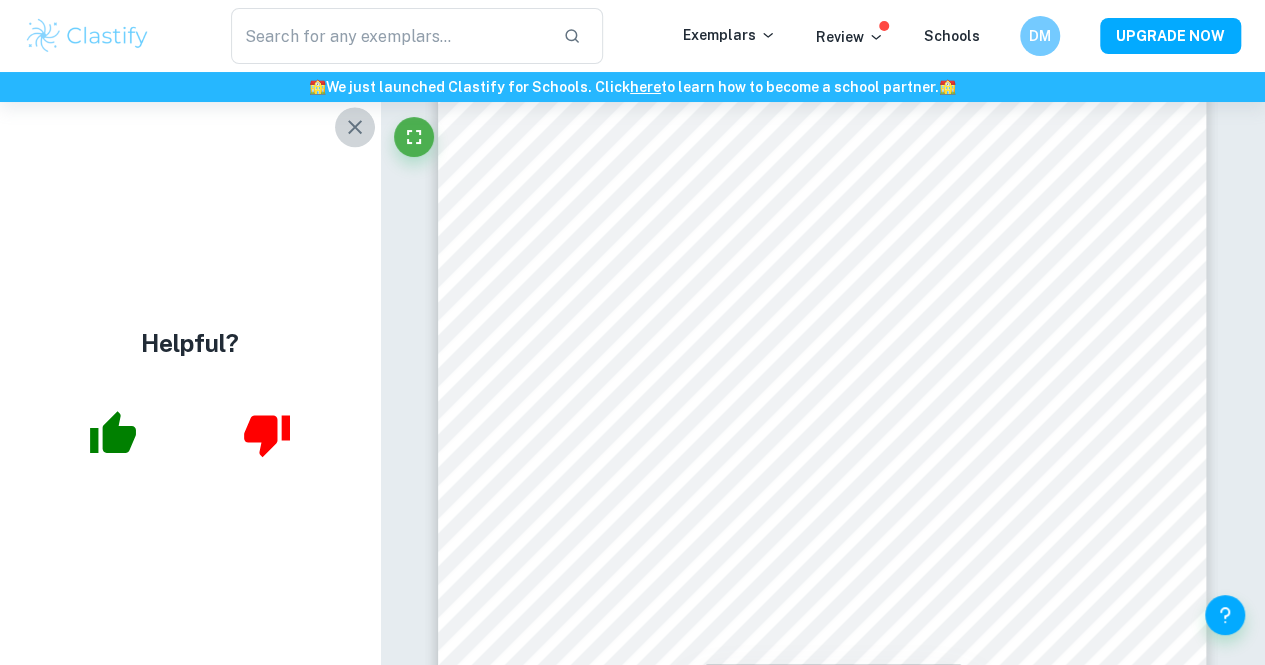 click 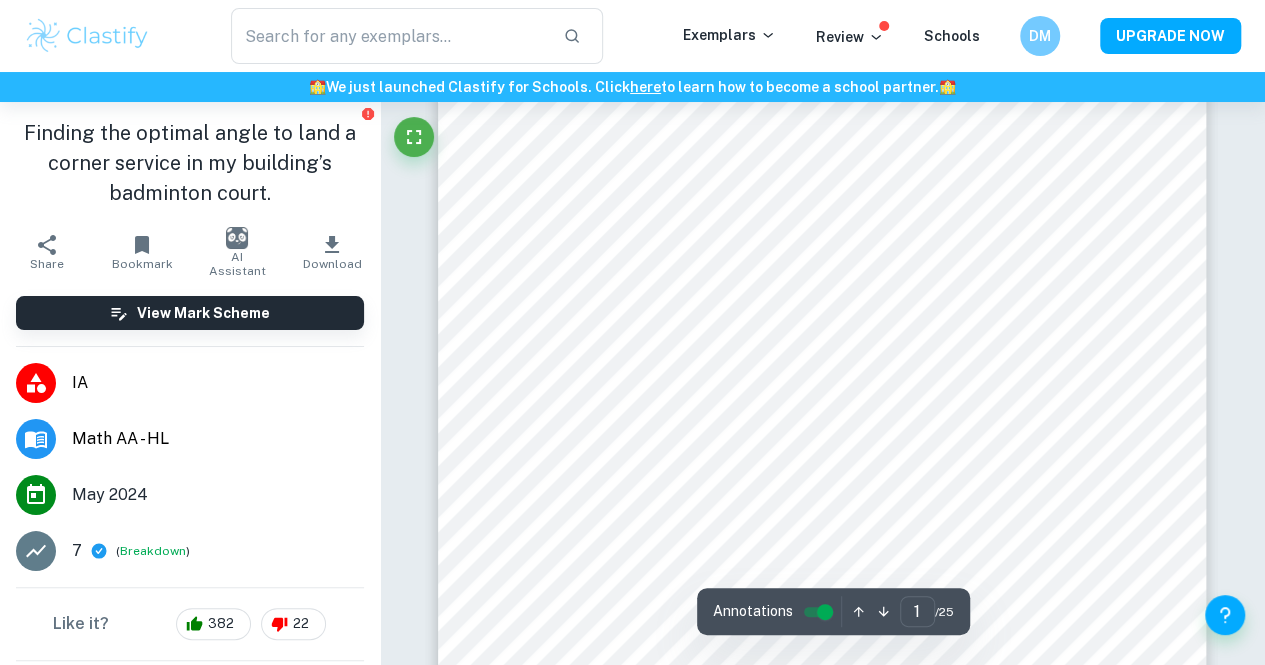 scroll, scrollTop: 0, scrollLeft: 0, axis: both 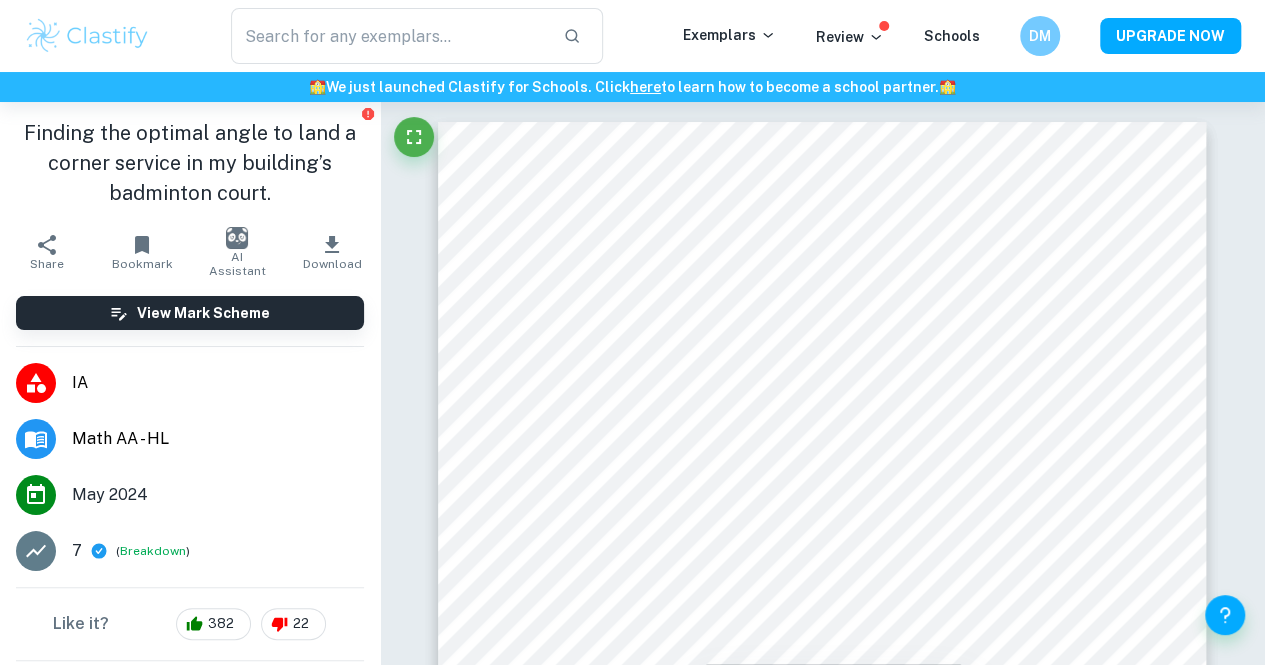 click at bounding box center [87, 36] 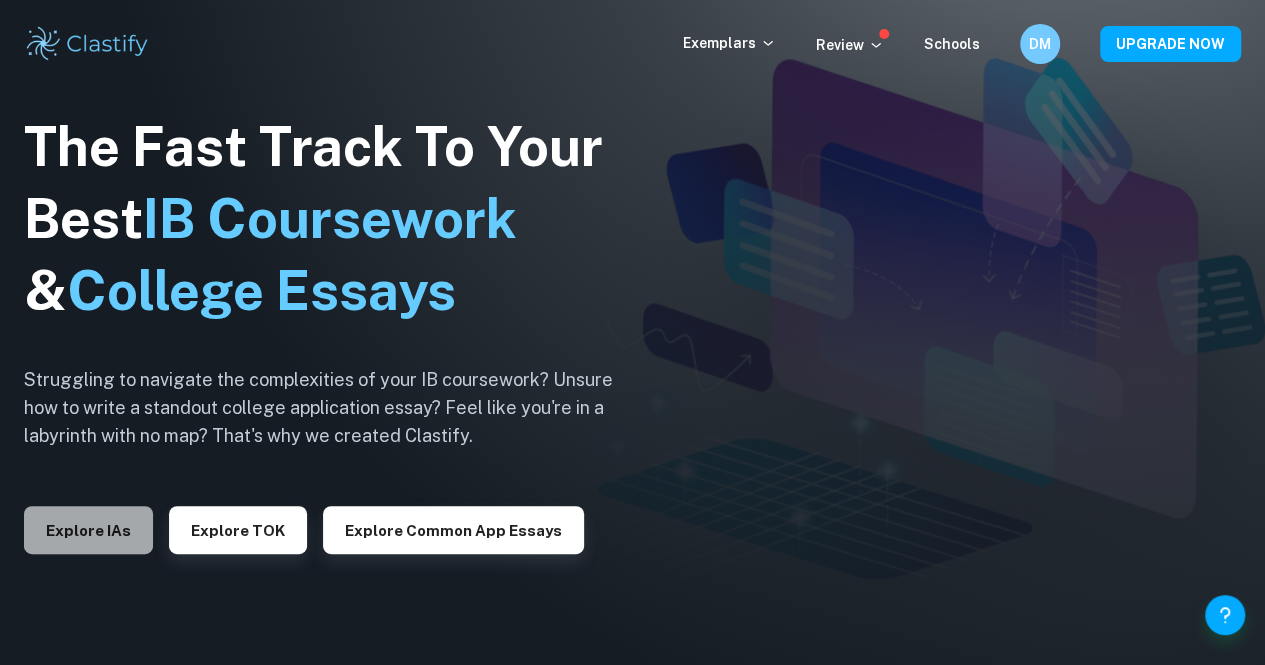 click on "Explore IAs" at bounding box center [88, 530] 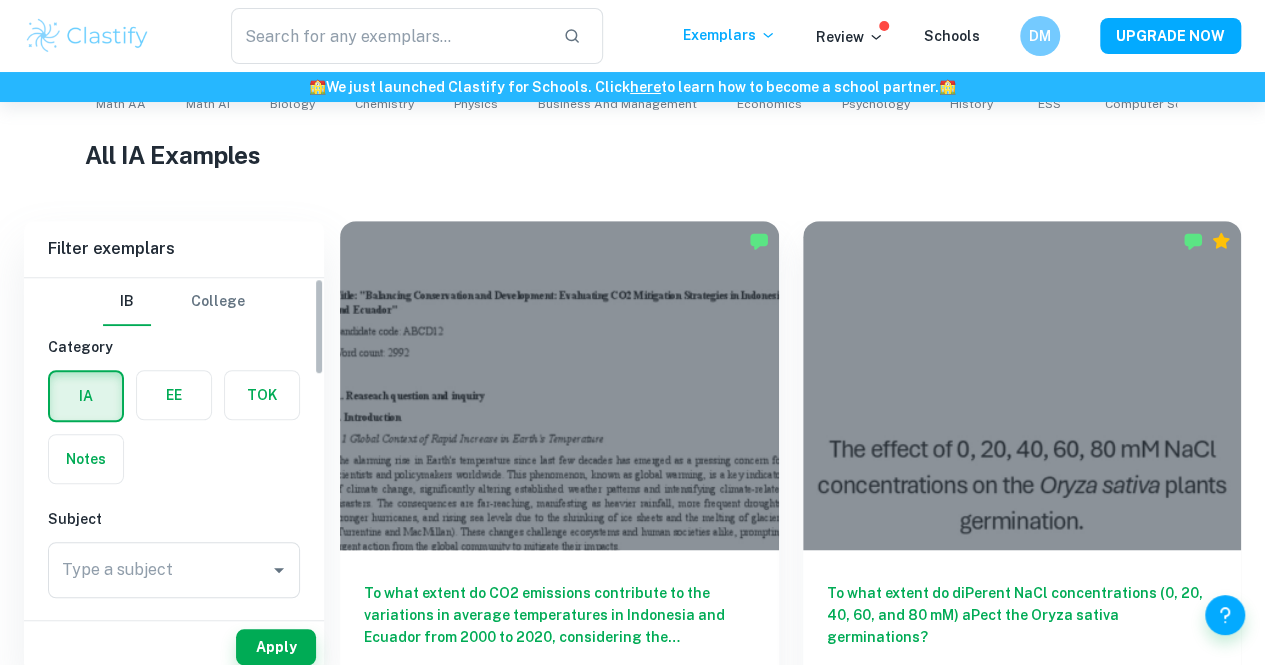 scroll, scrollTop: 471, scrollLeft: 0, axis: vertical 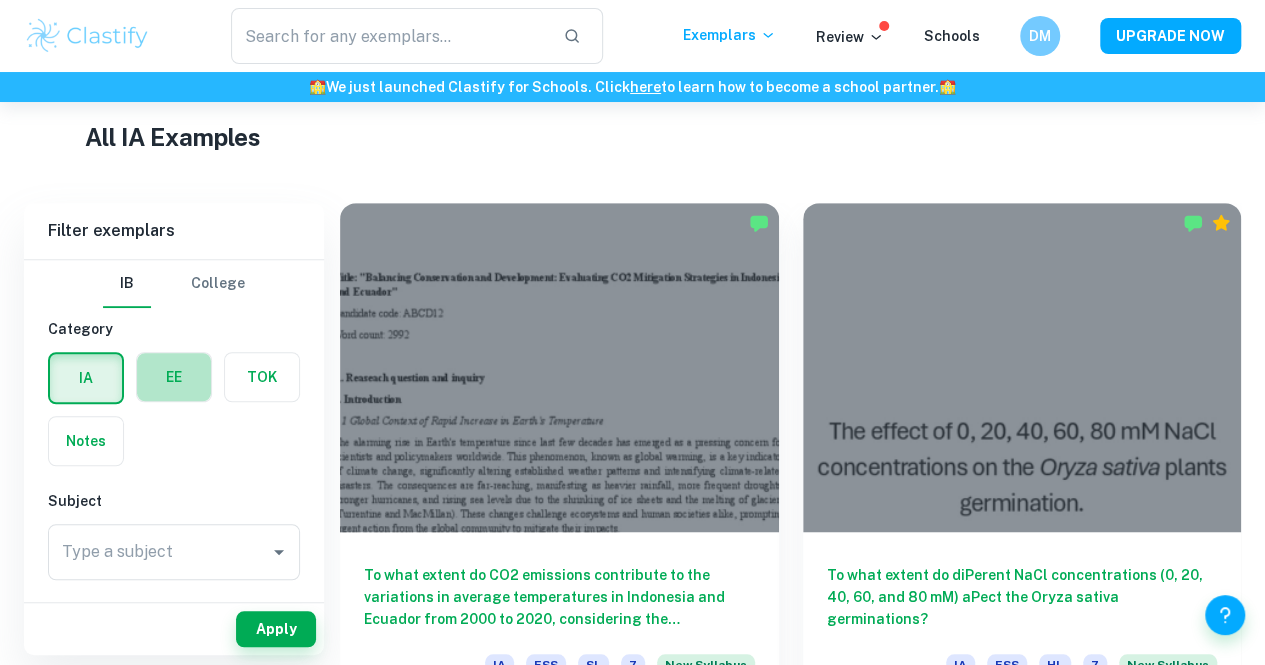 click at bounding box center [174, 377] 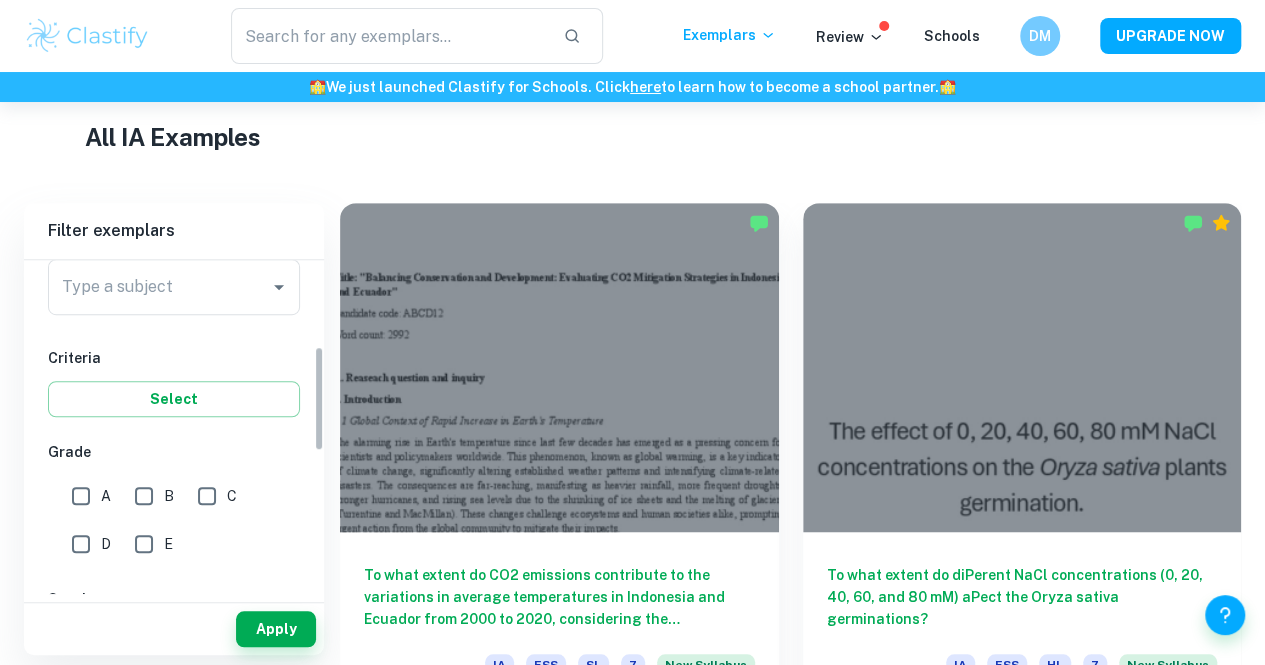 scroll, scrollTop: 271, scrollLeft: 0, axis: vertical 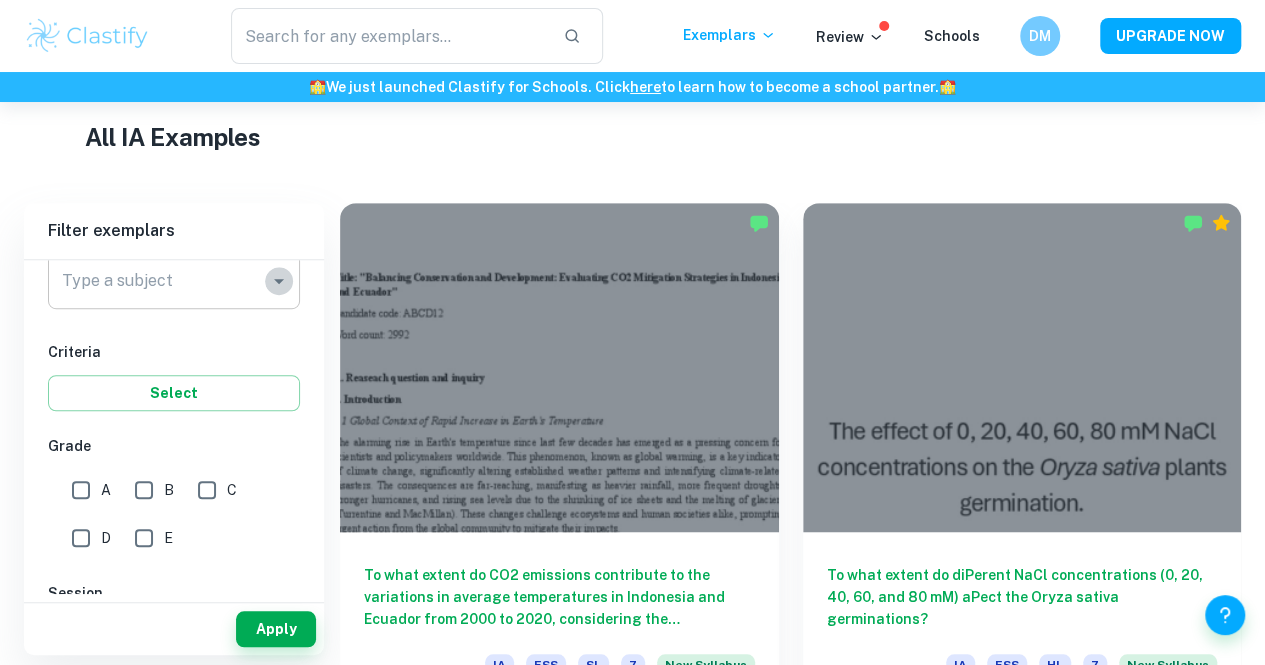 click at bounding box center (279, 281) 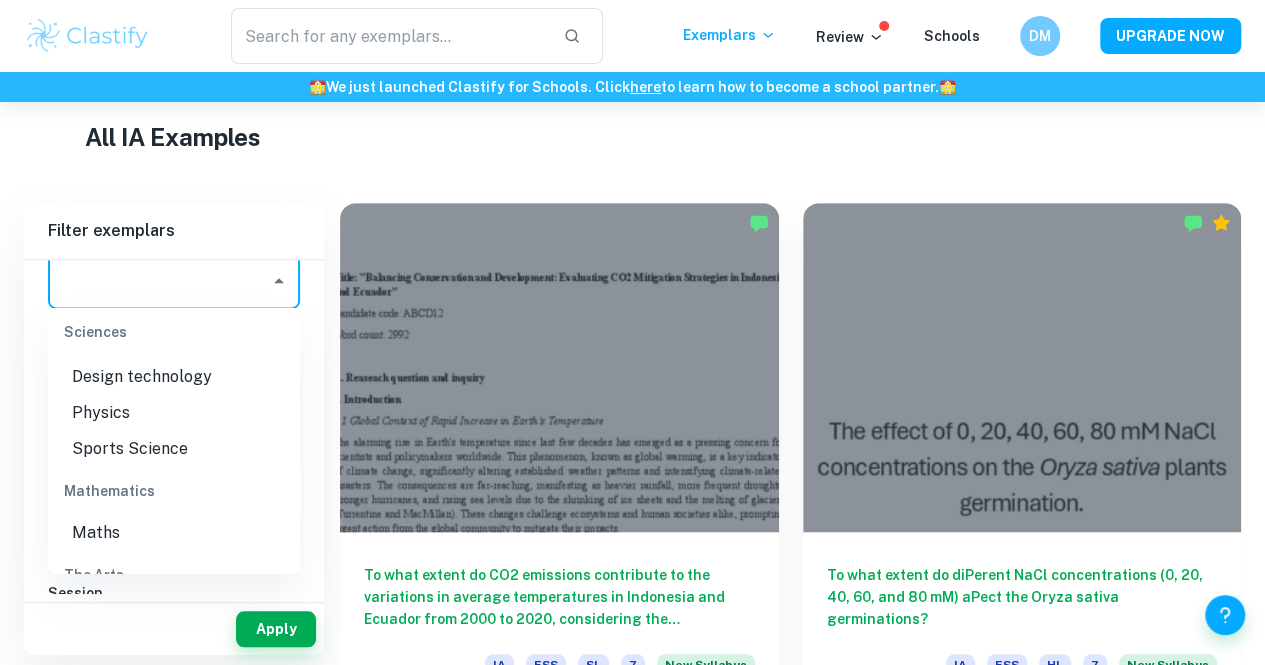 scroll, scrollTop: 2408, scrollLeft: 0, axis: vertical 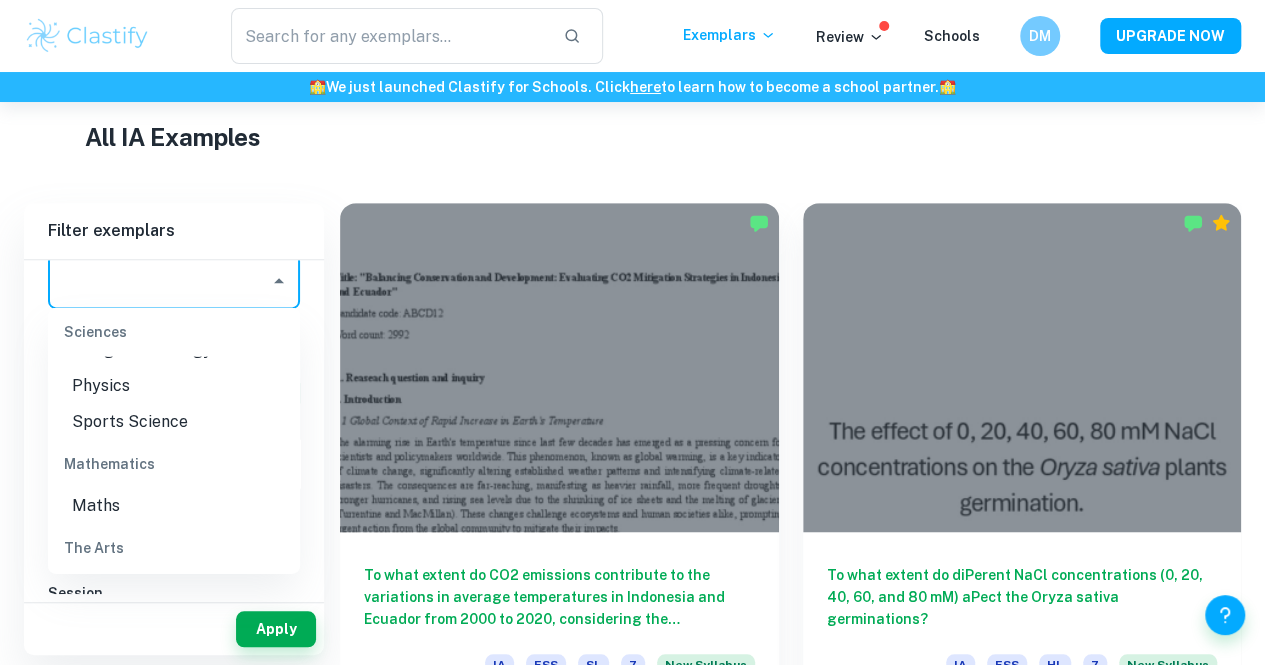 click on "Maths" at bounding box center [174, 506] 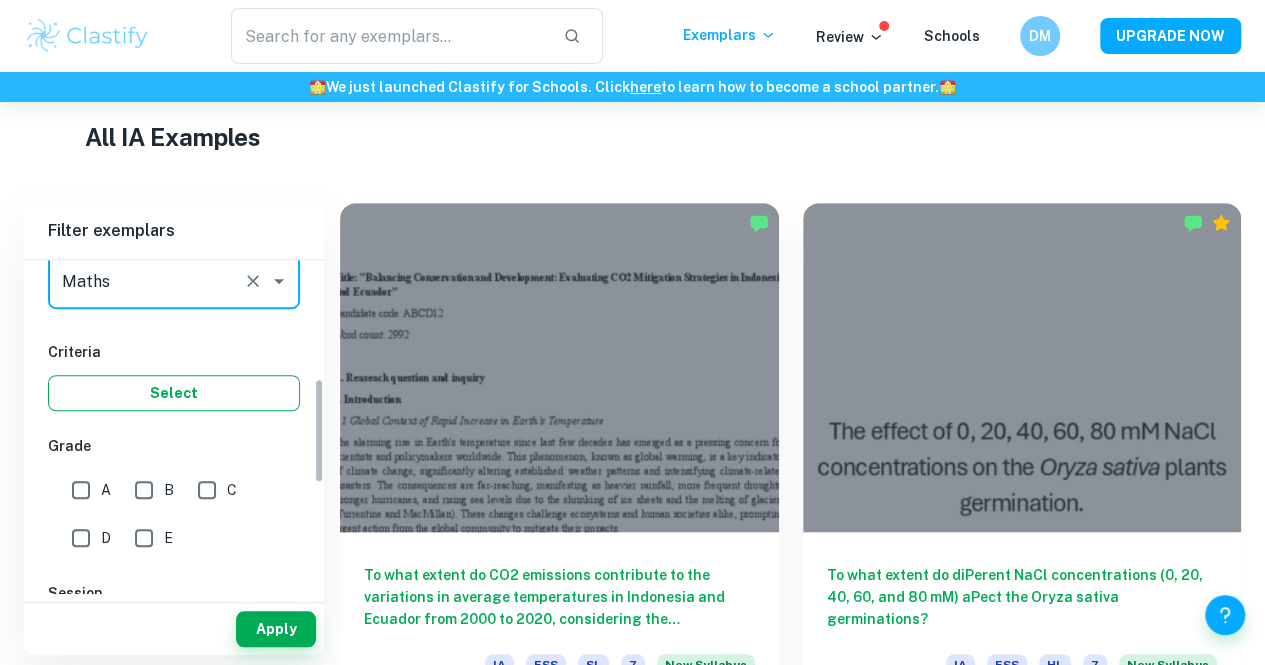 scroll, scrollTop: 427, scrollLeft: 0, axis: vertical 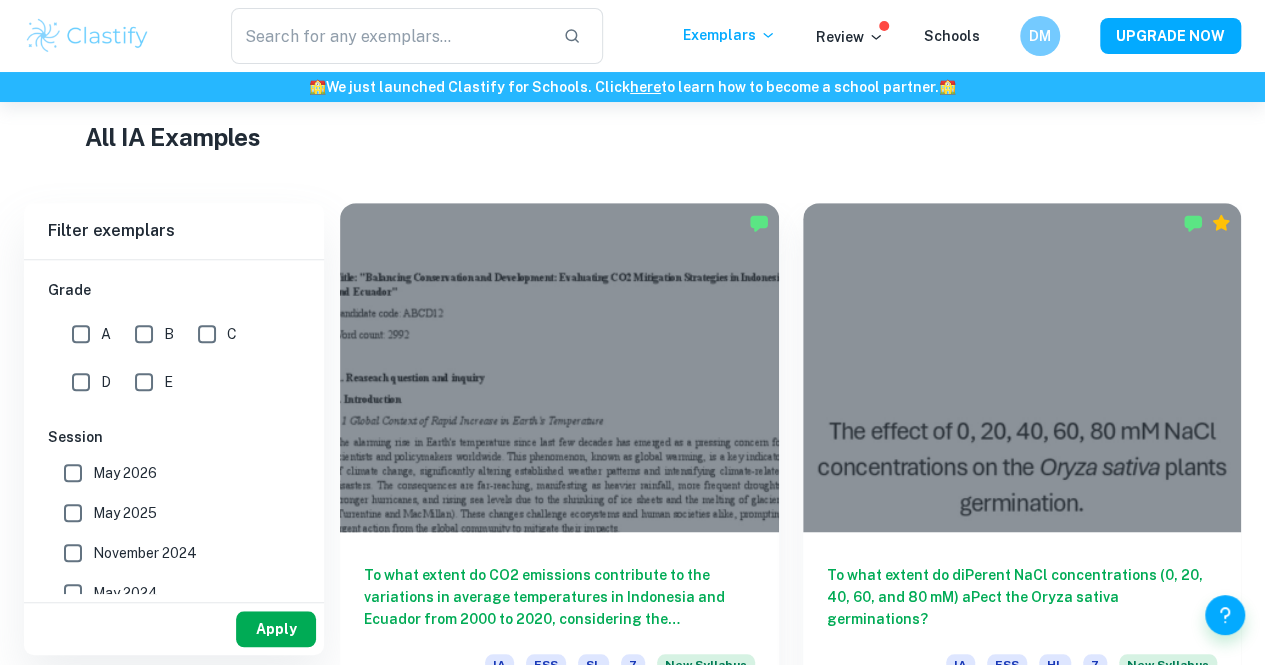 click on "Apply" at bounding box center (276, 629) 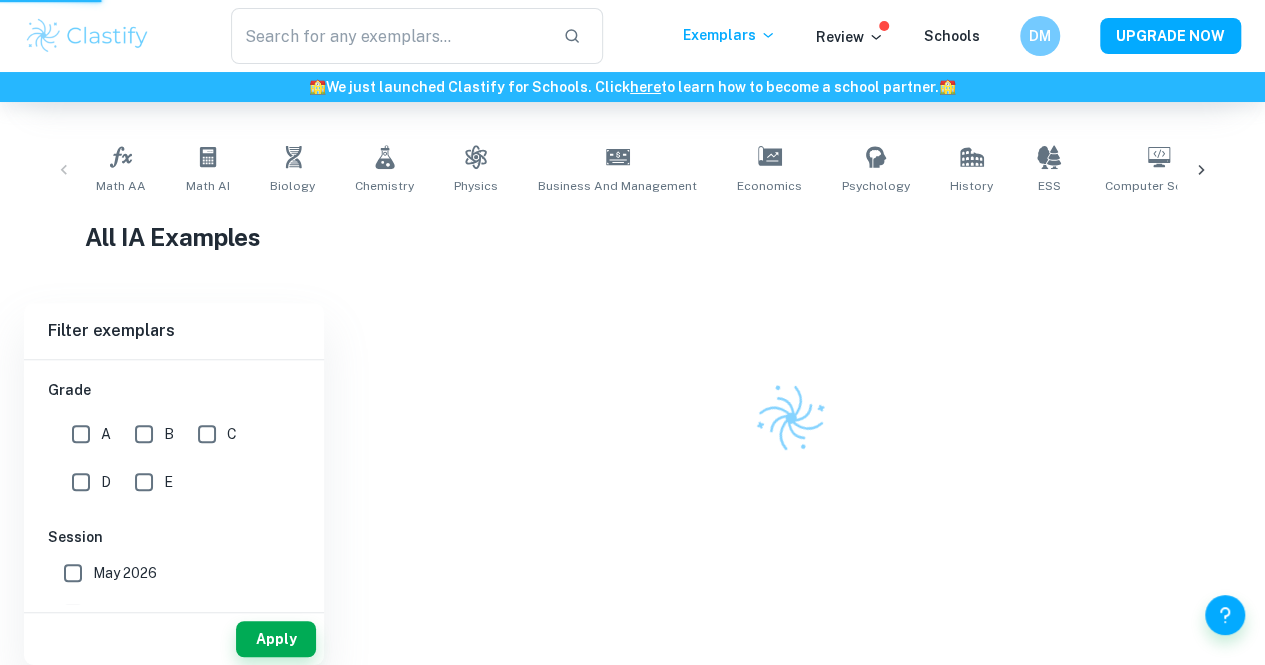scroll, scrollTop: 341, scrollLeft: 0, axis: vertical 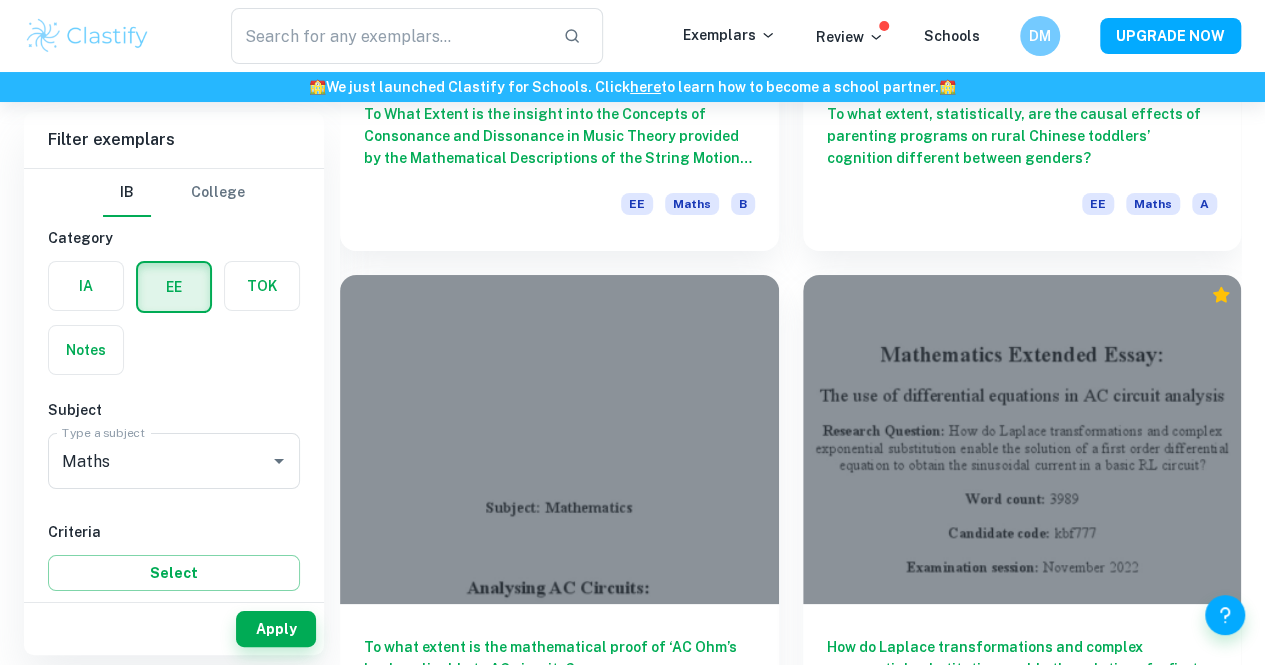 click on "To what extent does Hamiltonian Equations and Matrix Exponential can be used to solve differential equations in Simple Harmonic Motion?" at bounding box center (559, 7059) 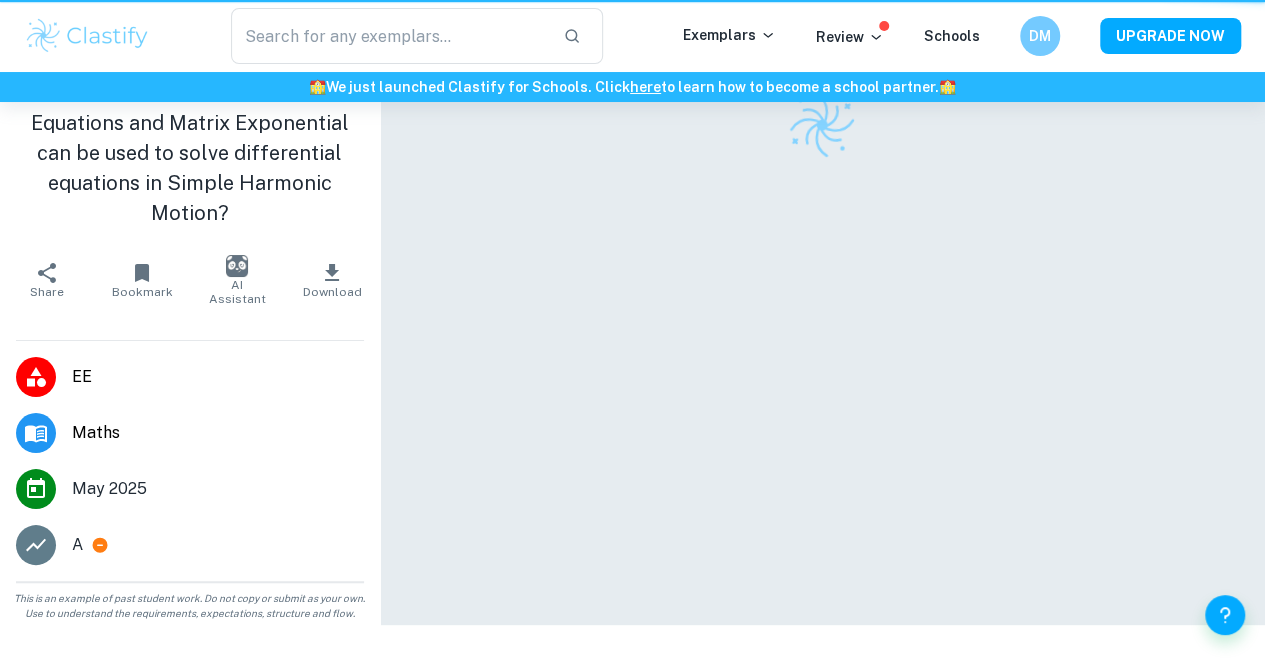 scroll, scrollTop: 0, scrollLeft: 0, axis: both 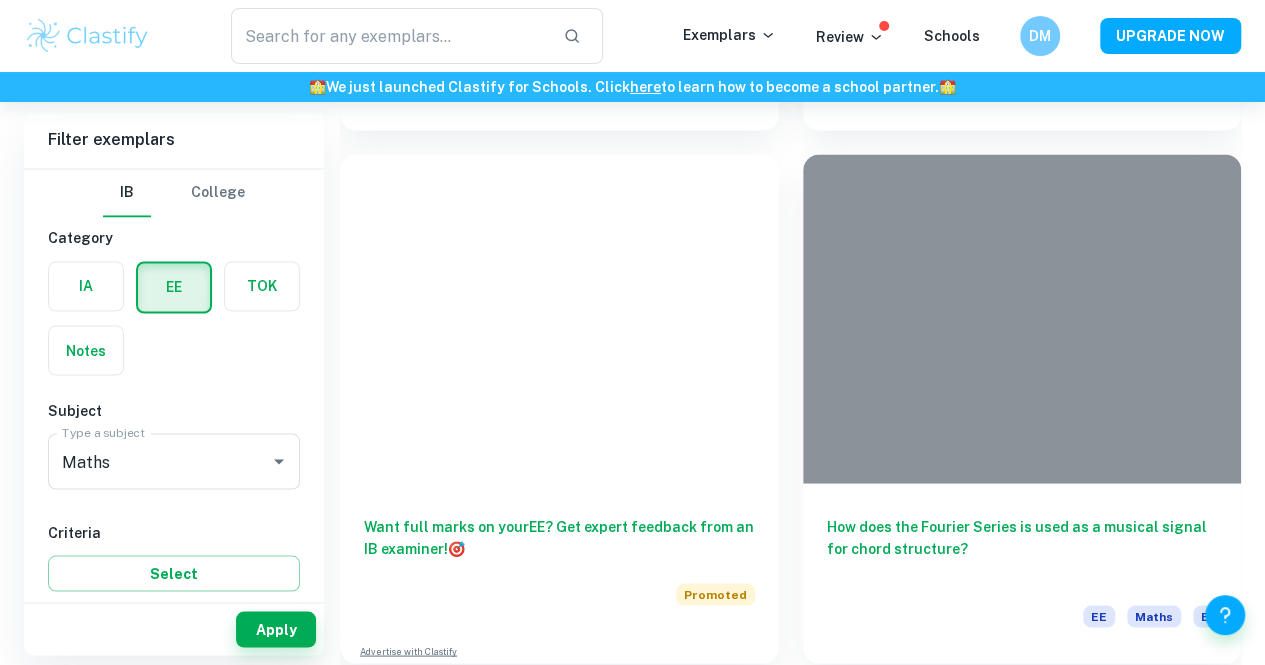 click on "How can a Sierpinski Triangle be constructed and traversed under the context of constrained N–disc Hanoi Tower problem?   EE Maths A" at bounding box center [1022, 9094] 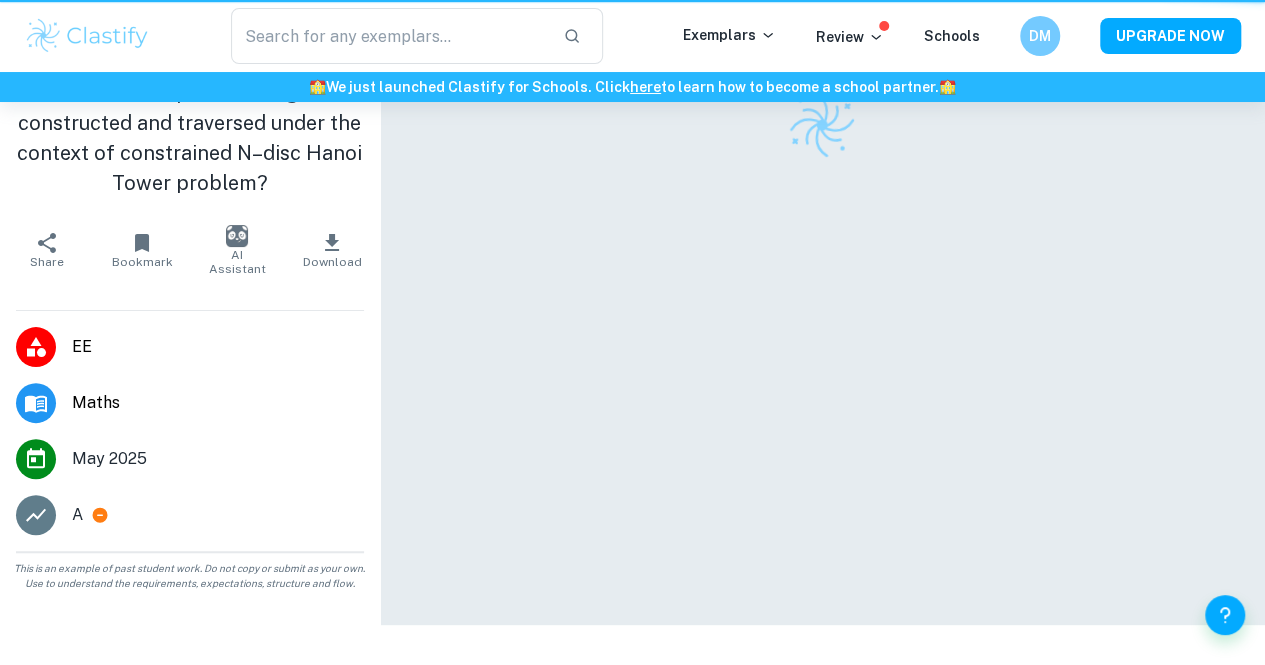 scroll, scrollTop: 0, scrollLeft: 0, axis: both 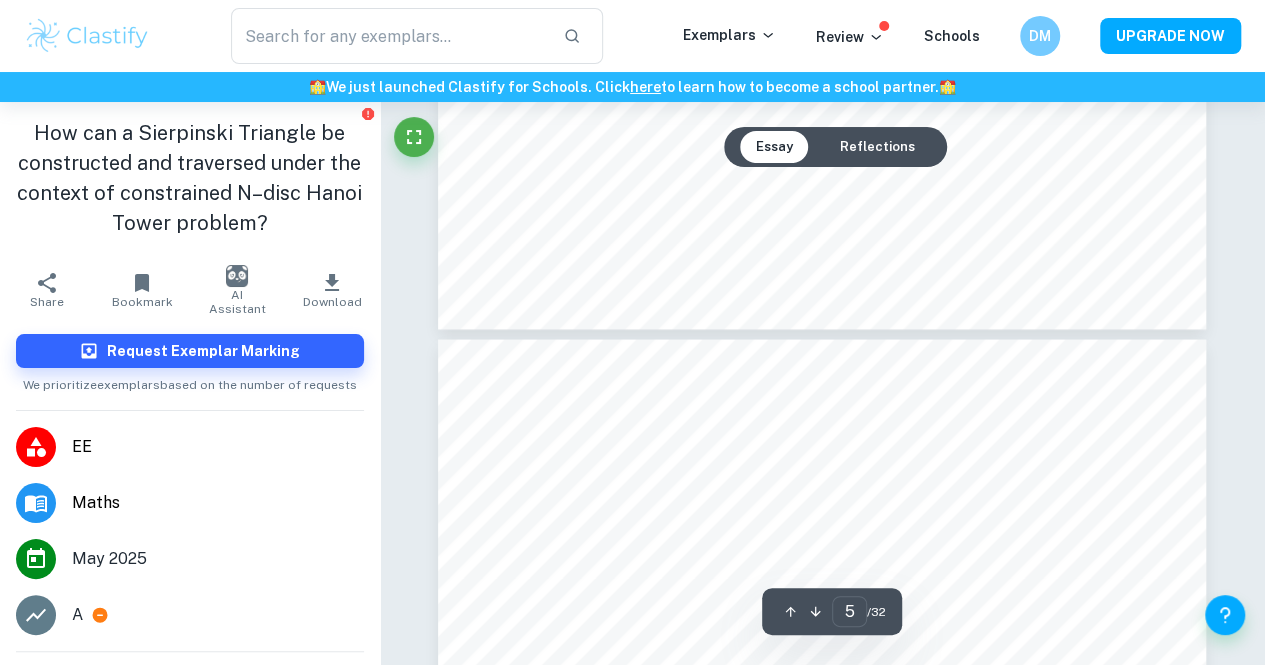 type on "6" 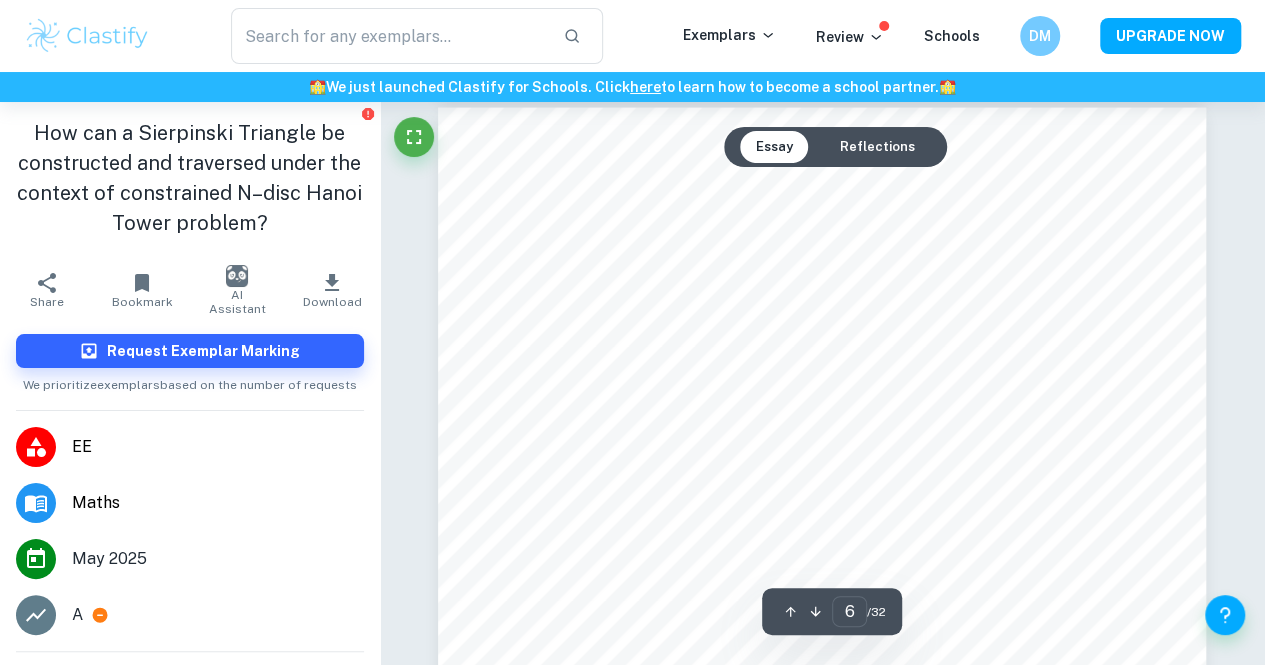 scroll, scrollTop: 5770, scrollLeft: 0, axis: vertical 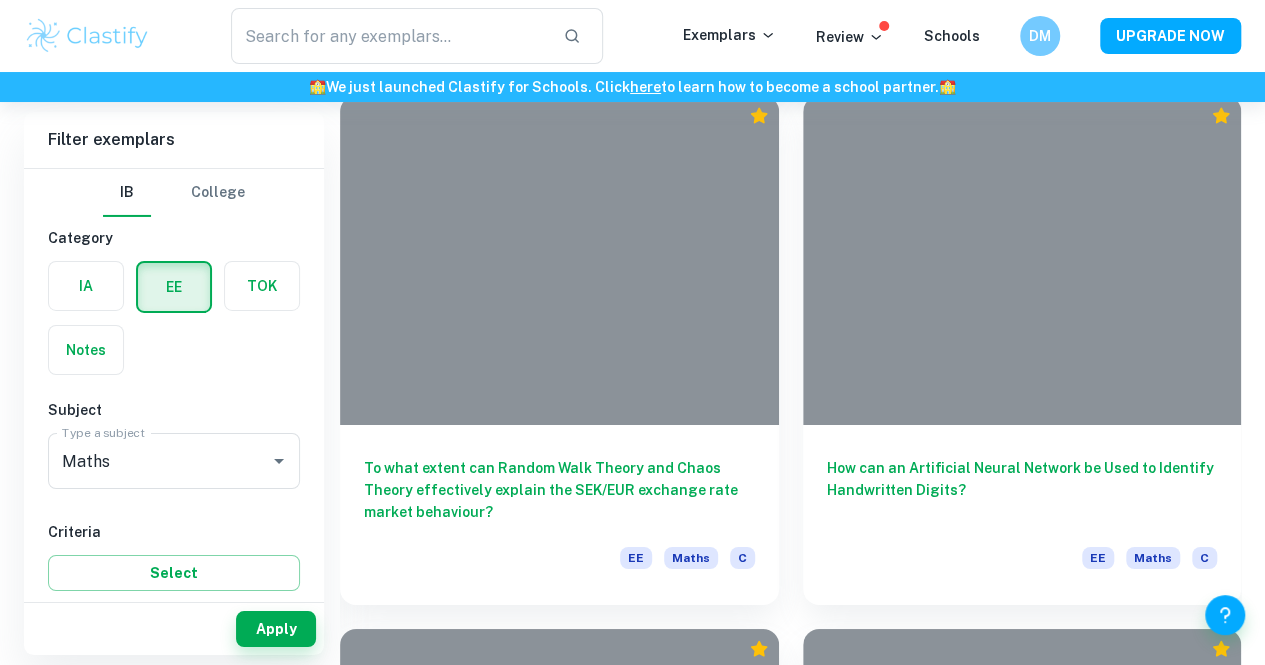 click on "To what extent is the Naive Bayes classifier effective in classifying Iris Plants Data Set?" at bounding box center (1022, 3682) 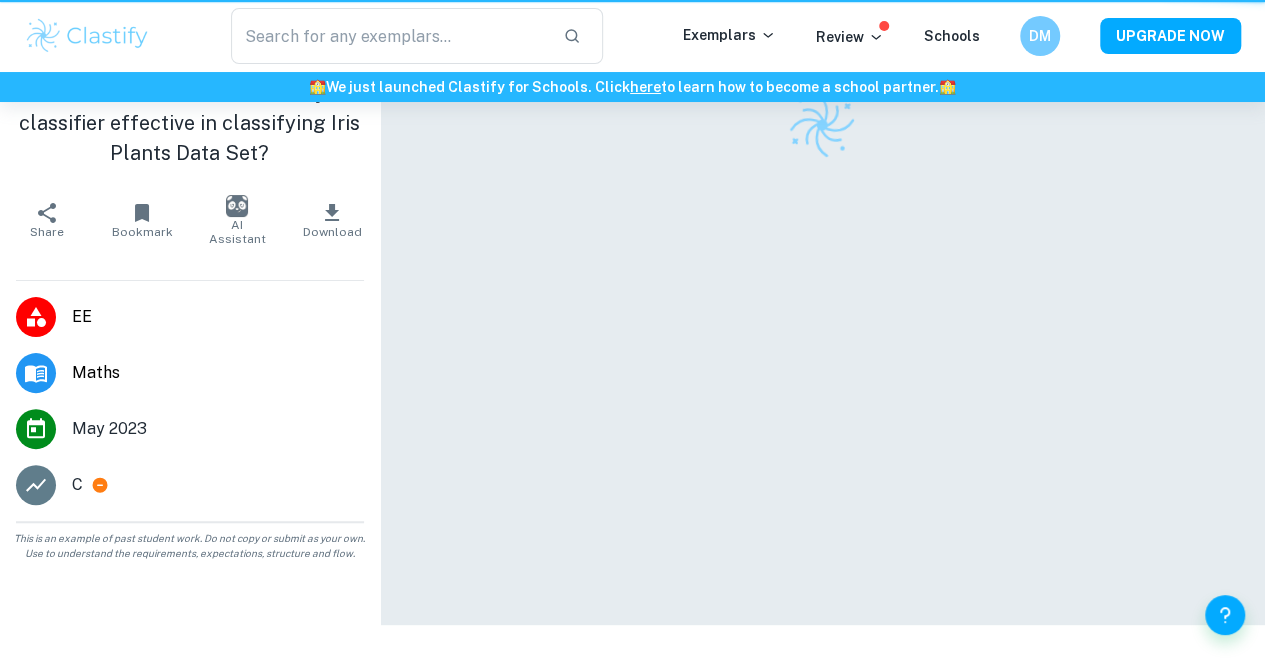 scroll, scrollTop: 0, scrollLeft: 0, axis: both 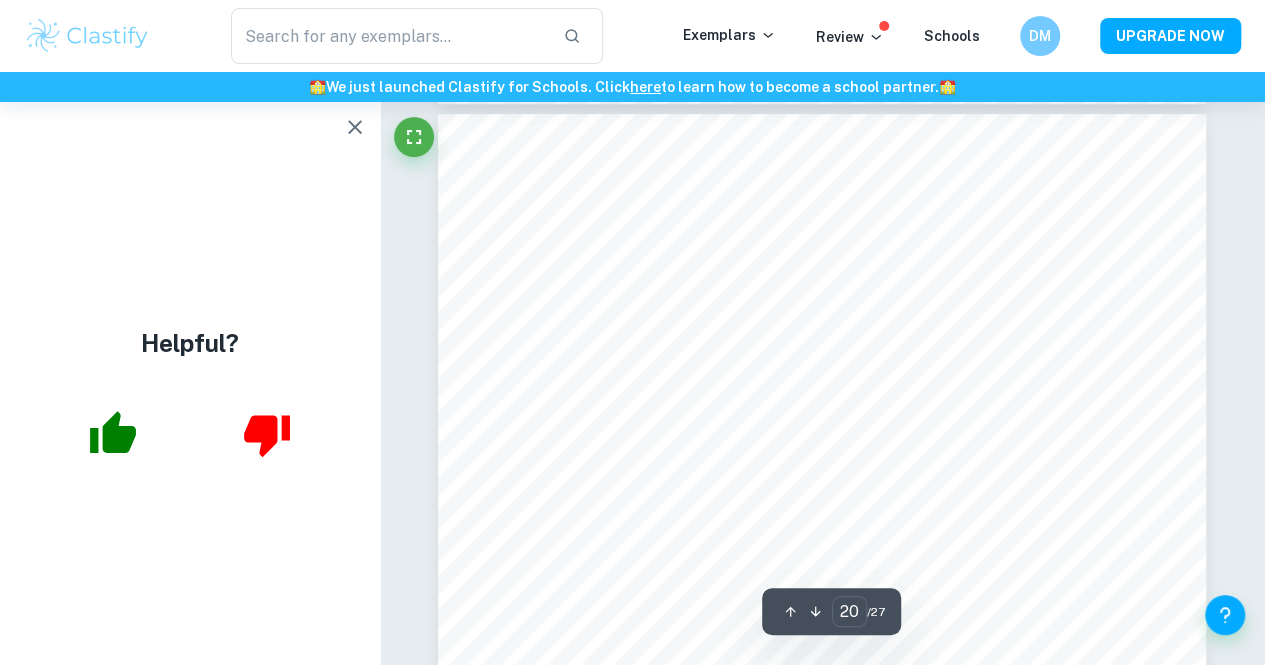 click 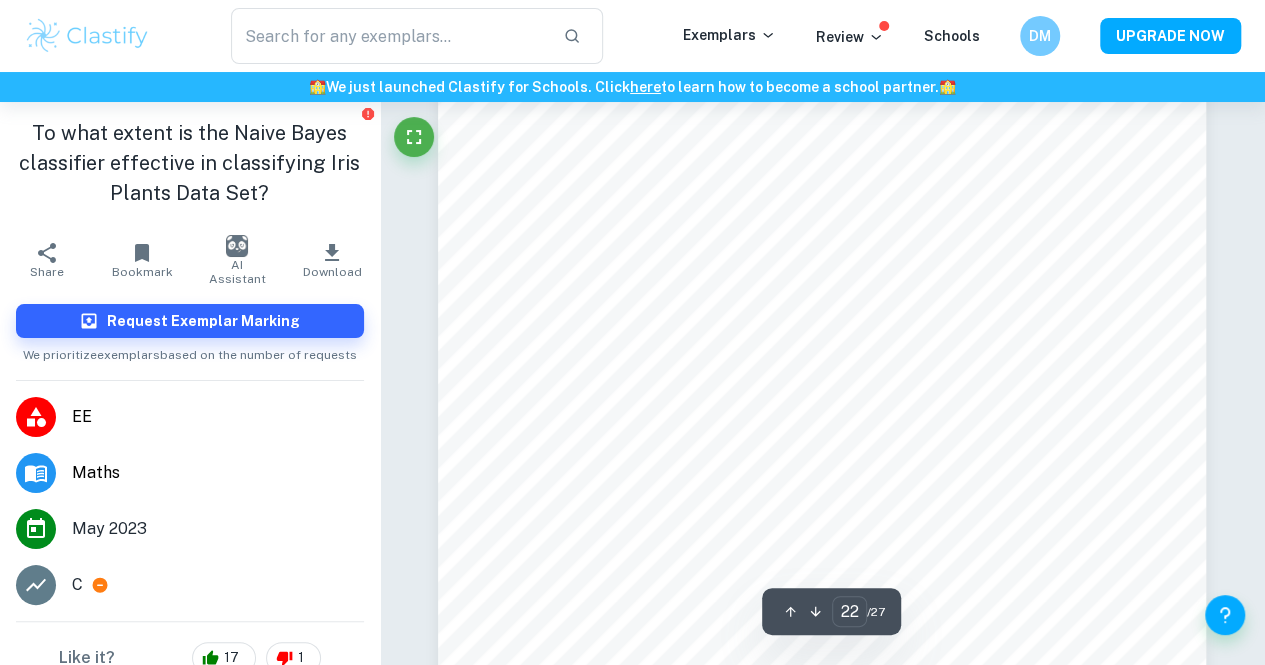 scroll, scrollTop: 22028, scrollLeft: 0, axis: vertical 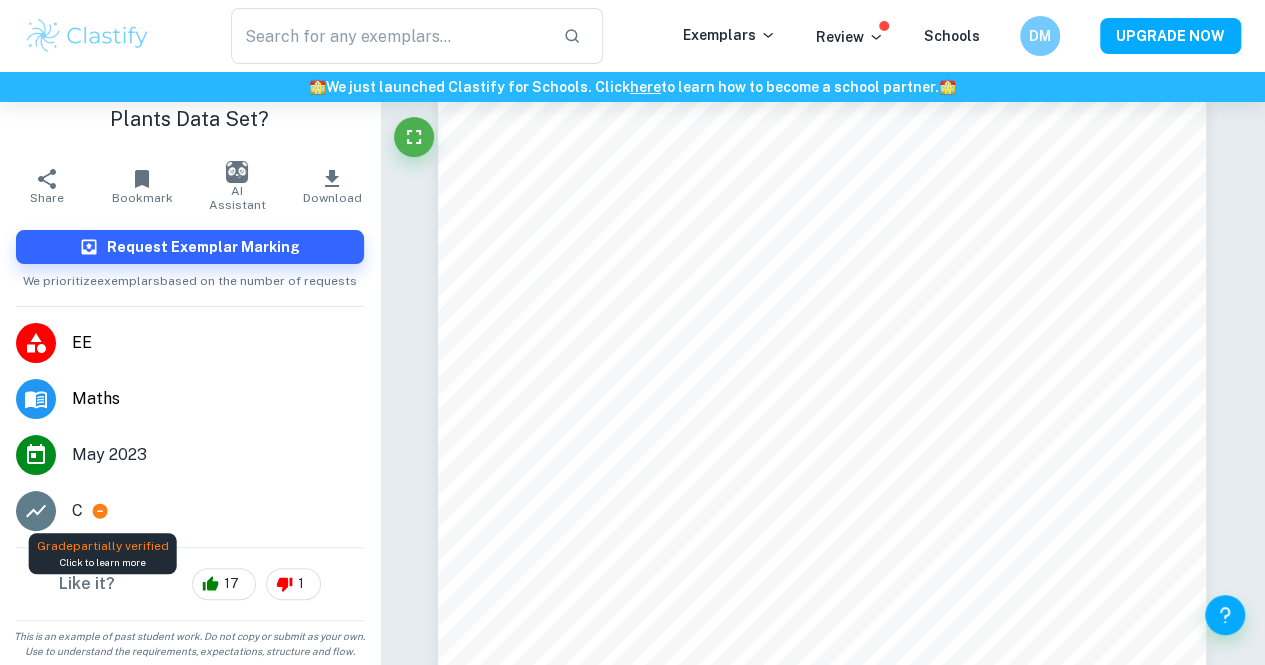 click 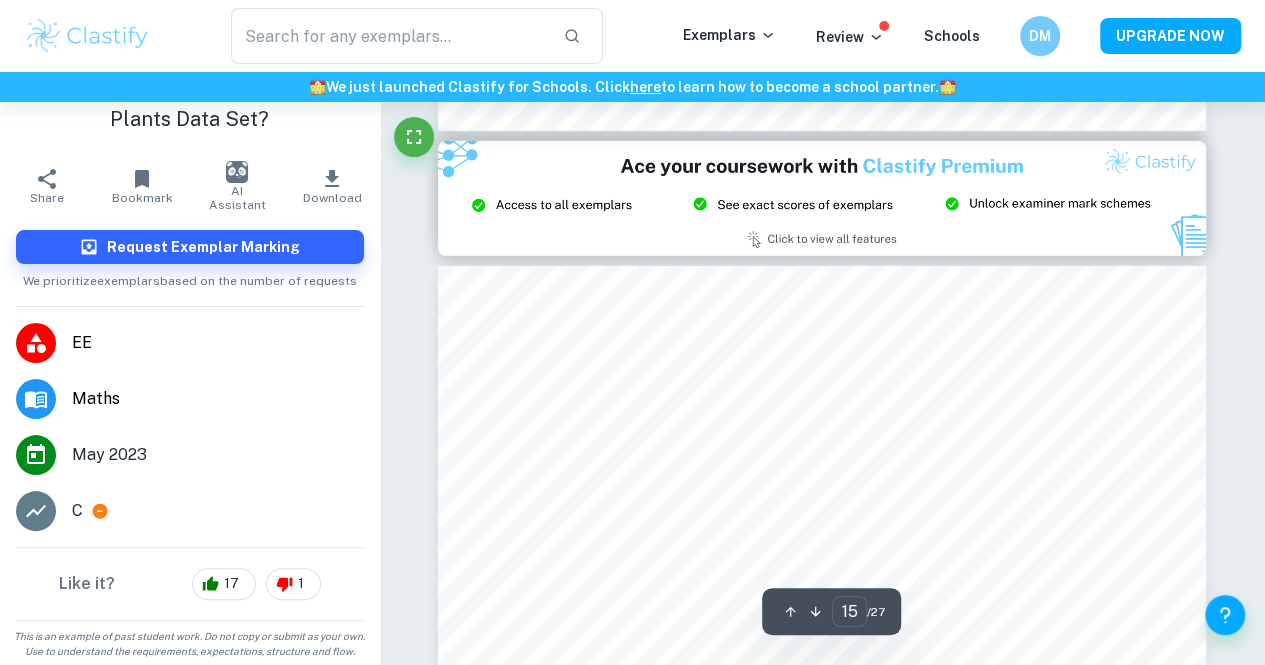 type on "14" 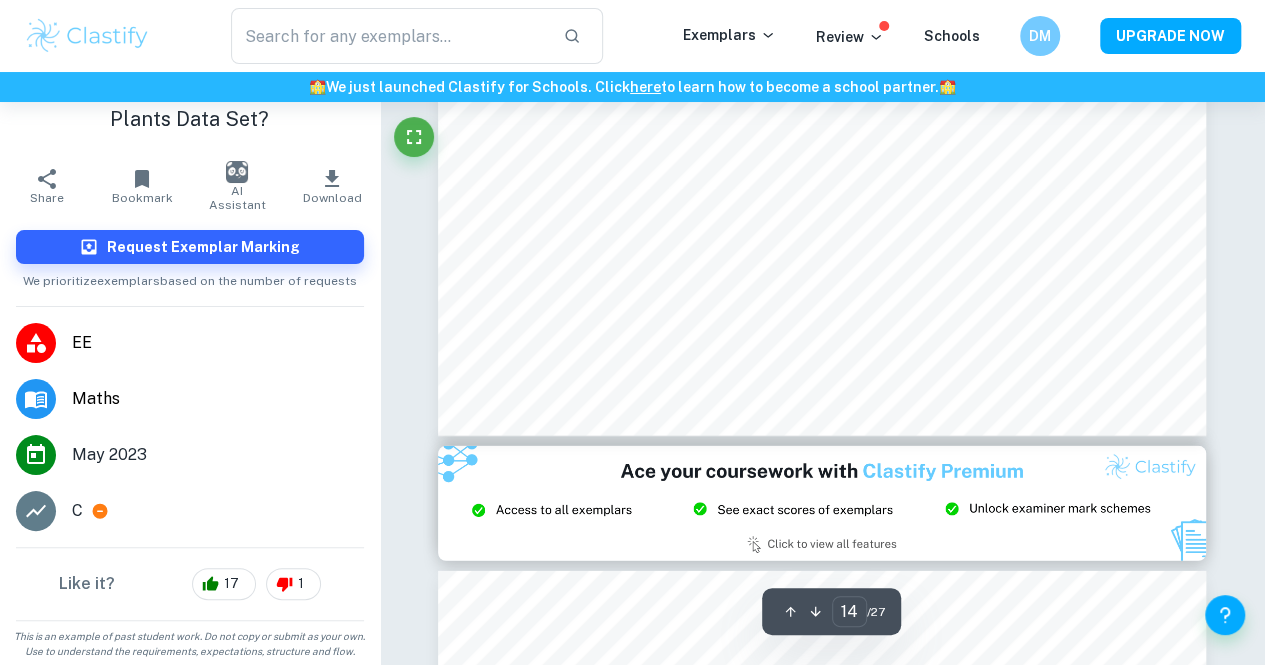 scroll, scrollTop: 13768, scrollLeft: 0, axis: vertical 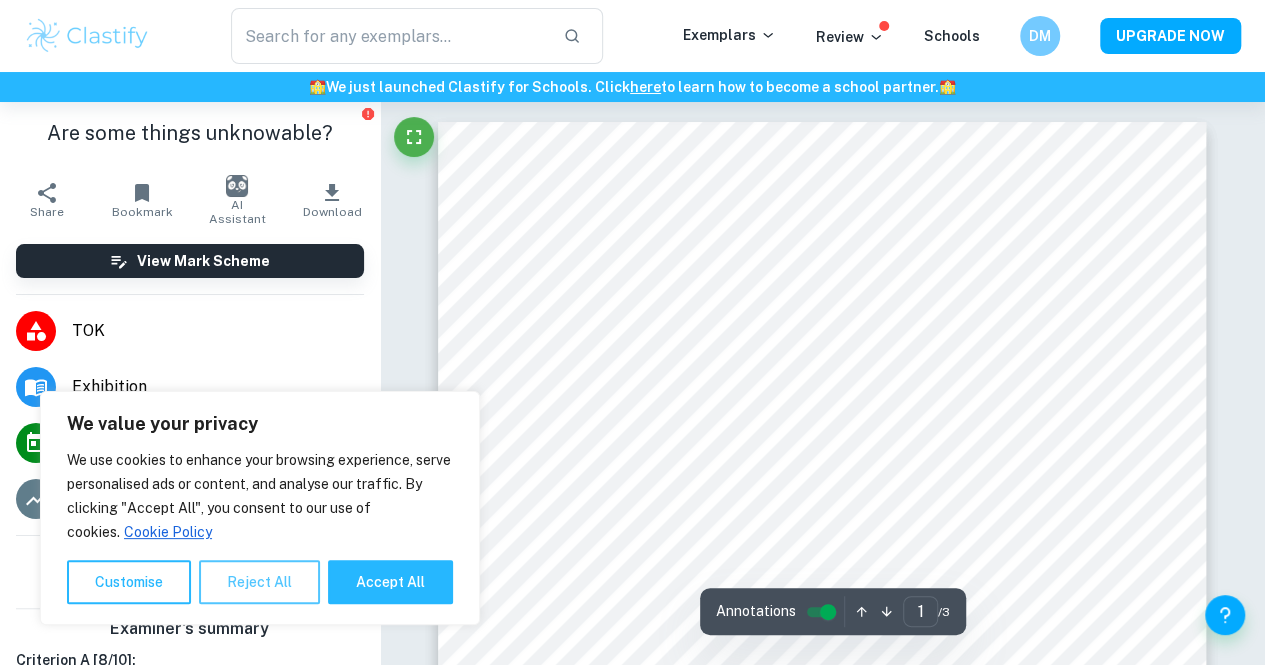 click on "Reject All" at bounding box center [259, 582] 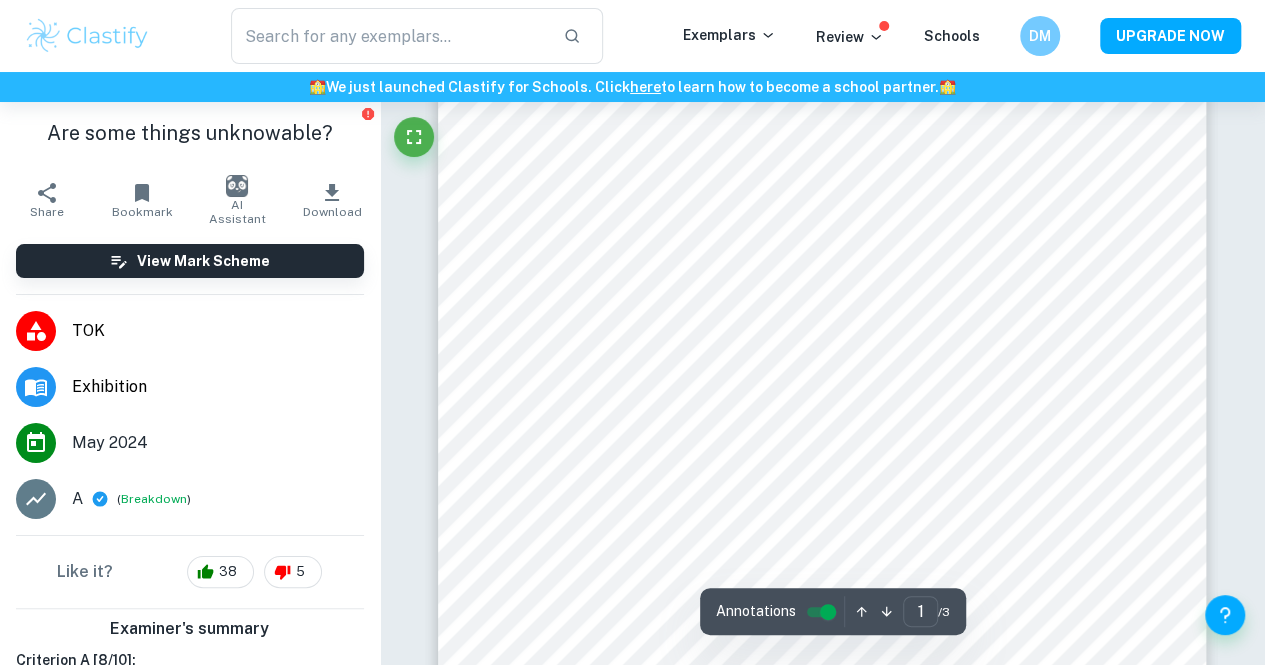 scroll, scrollTop: 460, scrollLeft: 0, axis: vertical 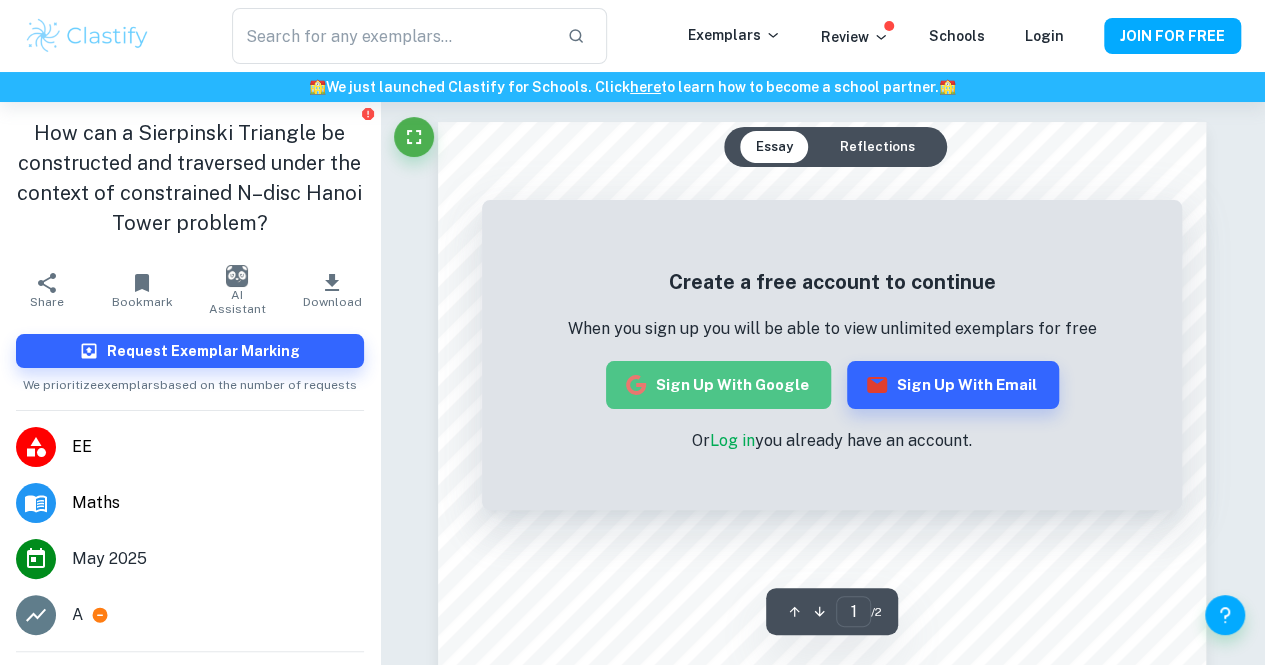 click on "Sign up with Google" at bounding box center [718, 385] 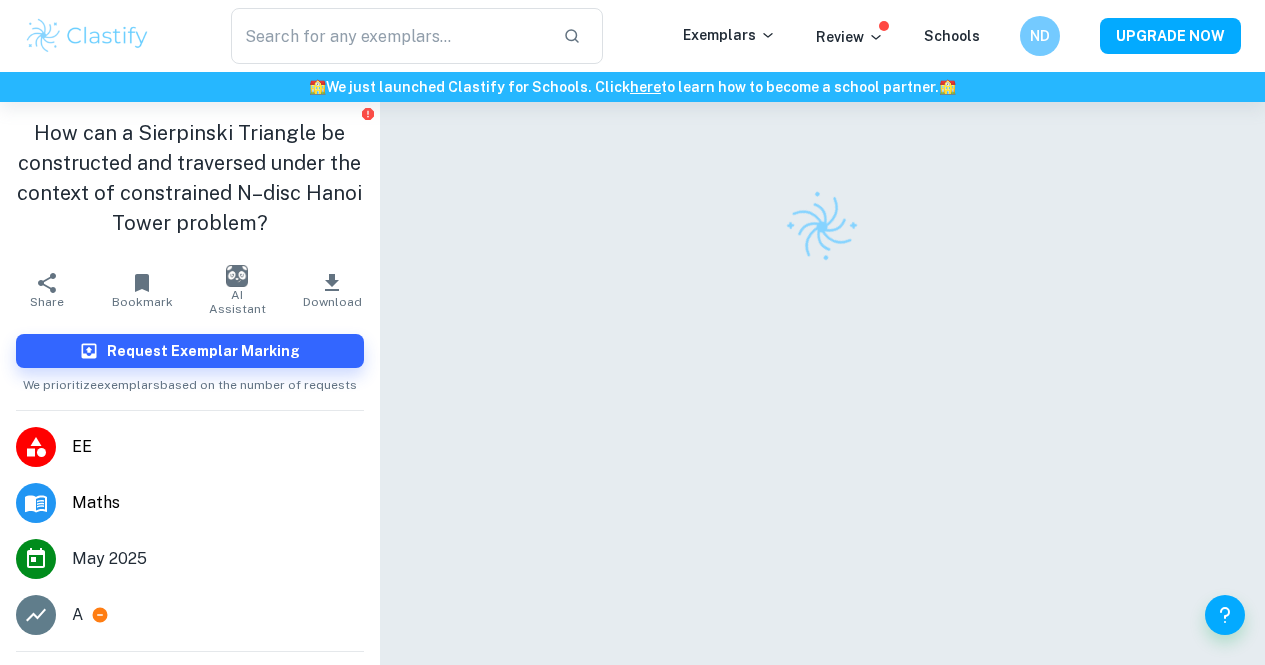 scroll, scrollTop: 0, scrollLeft: 0, axis: both 